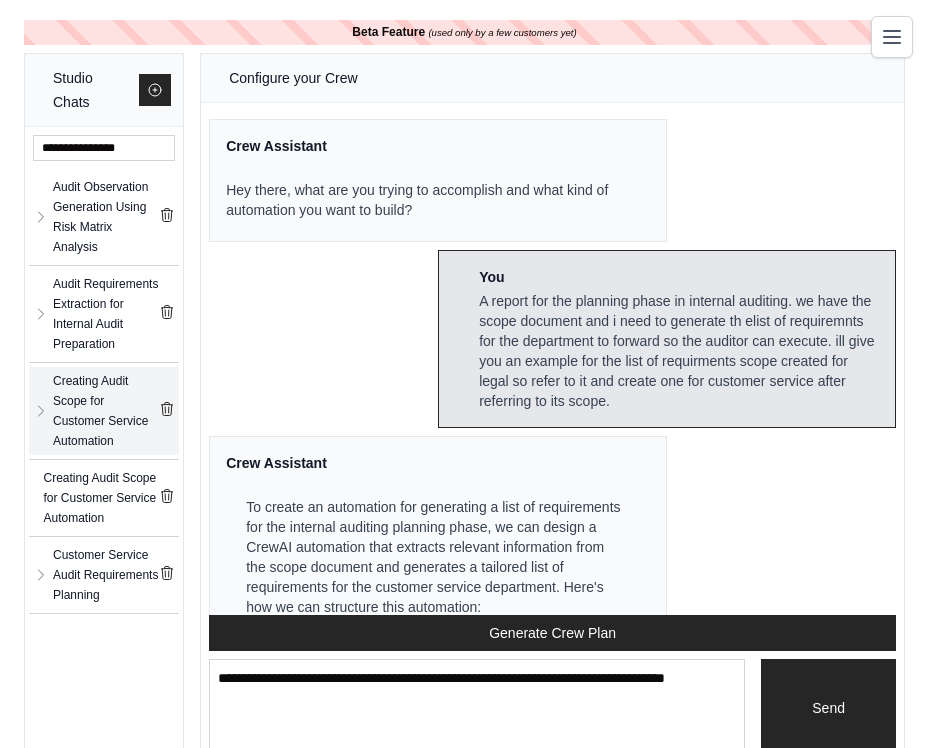 scroll, scrollTop: 0, scrollLeft: 0, axis: both 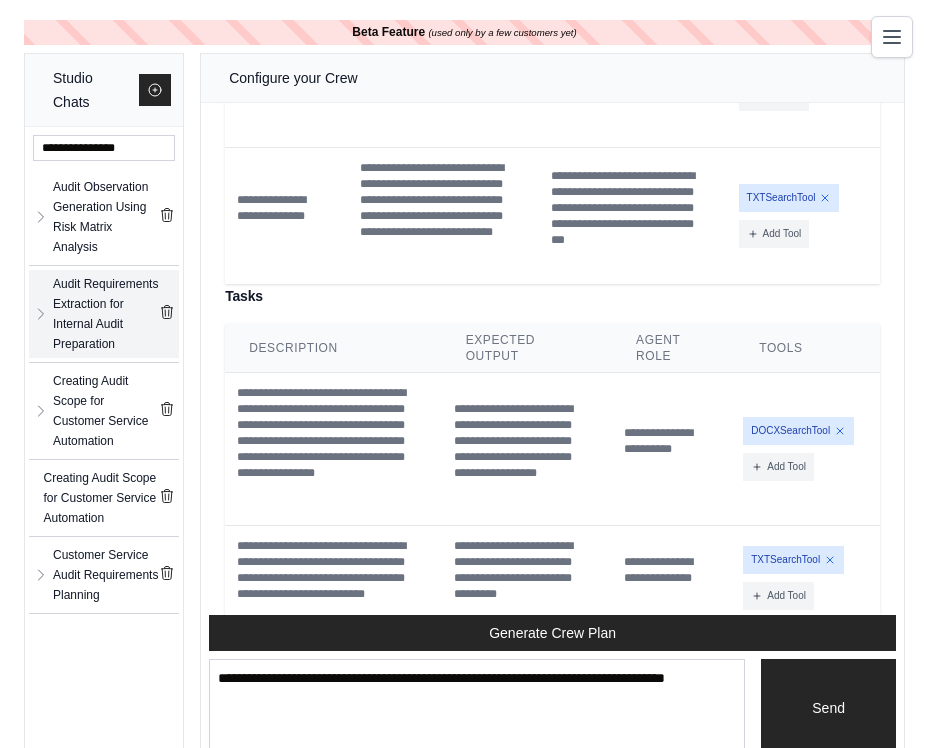 click on "Audit Requirements Extraction for Internal Audit Preparation" at bounding box center (106, 314) 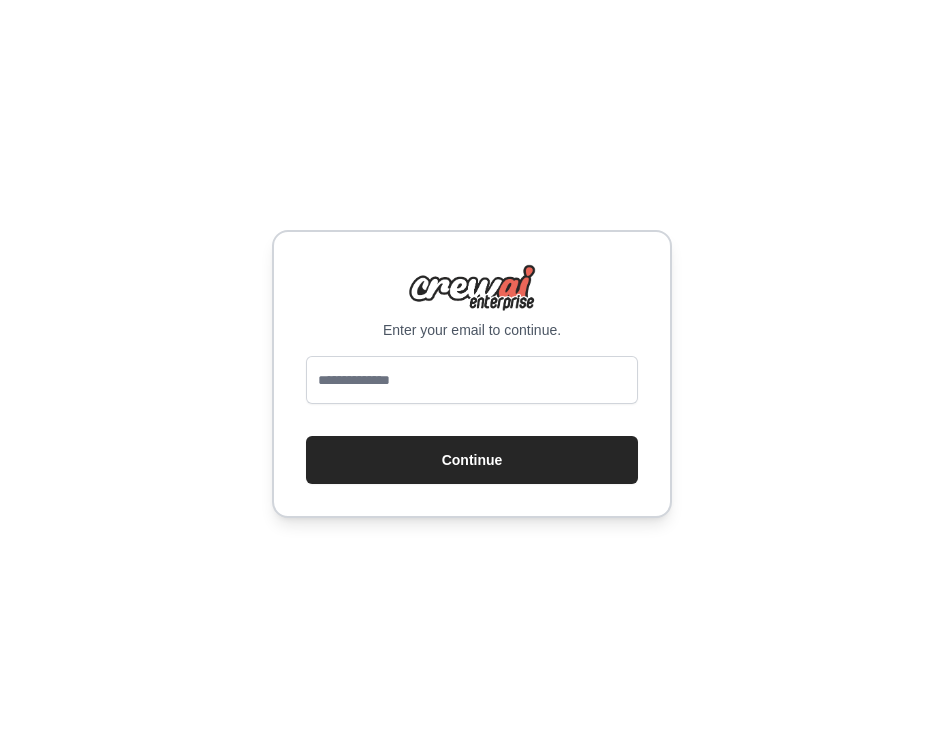 scroll, scrollTop: 0, scrollLeft: 0, axis: both 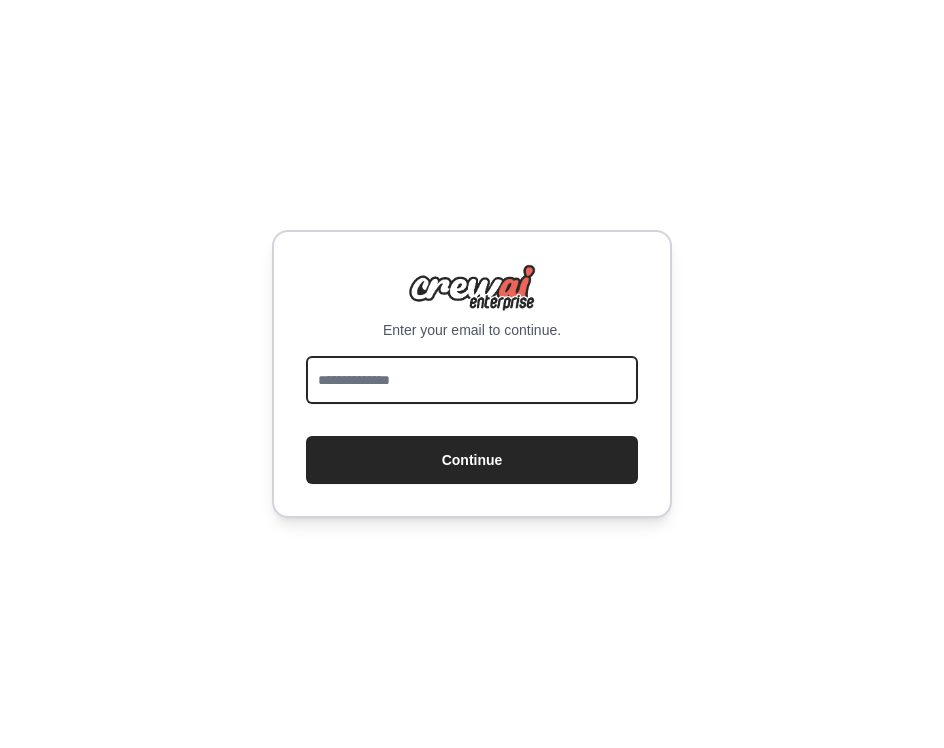 drag, startPoint x: 393, startPoint y: 384, endPoint x: 400, endPoint y: 372, distance: 13.892444 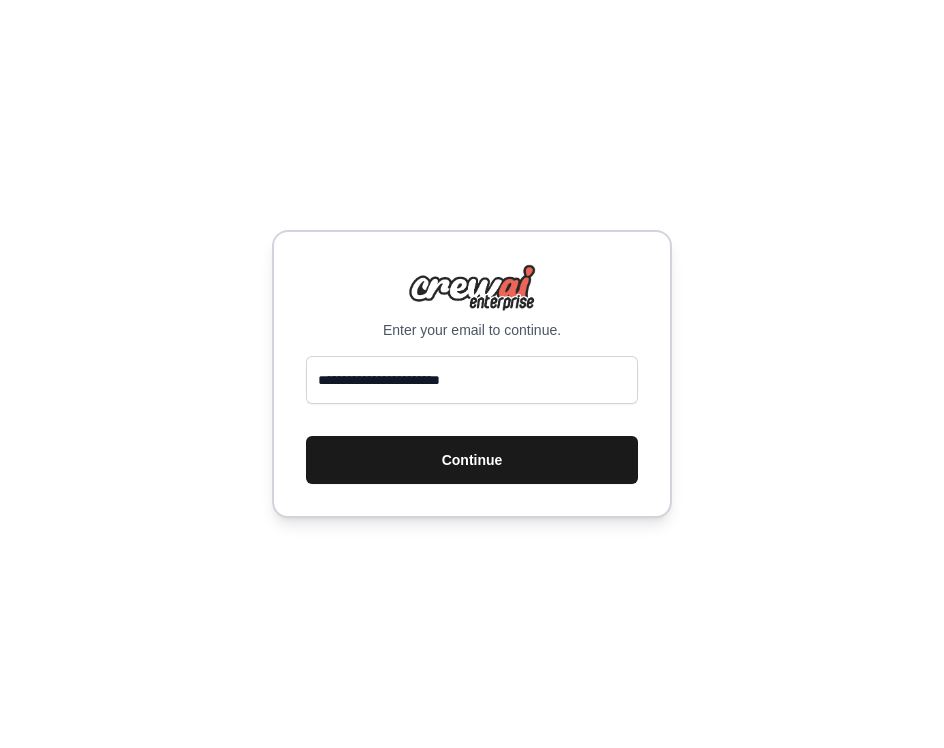 click on "Continue" at bounding box center (472, 460) 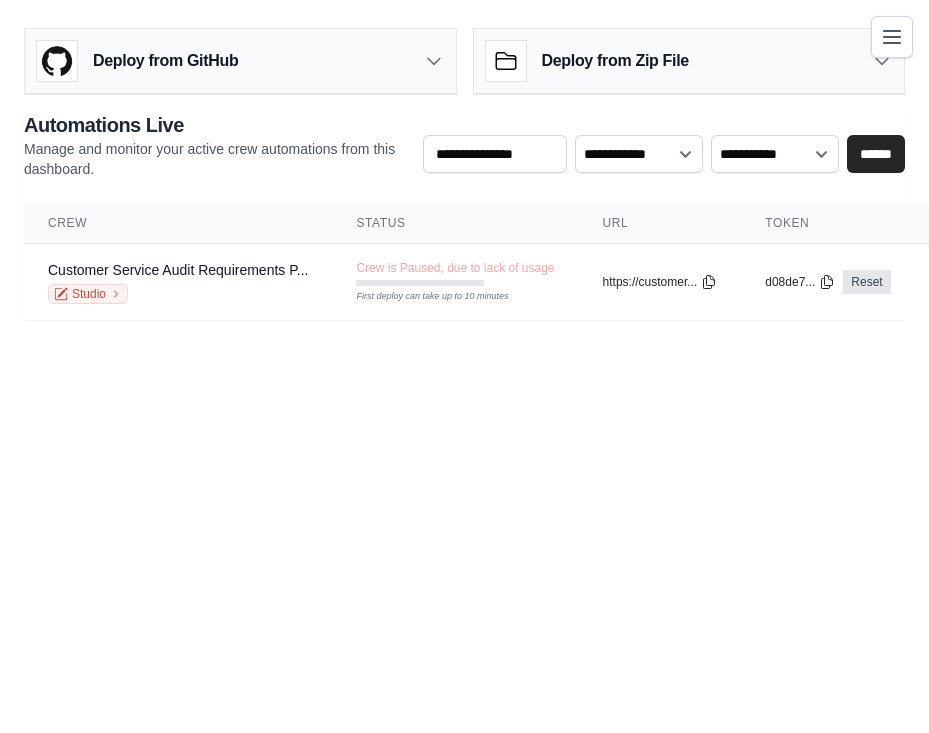 scroll, scrollTop: 0, scrollLeft: 0, axis: both 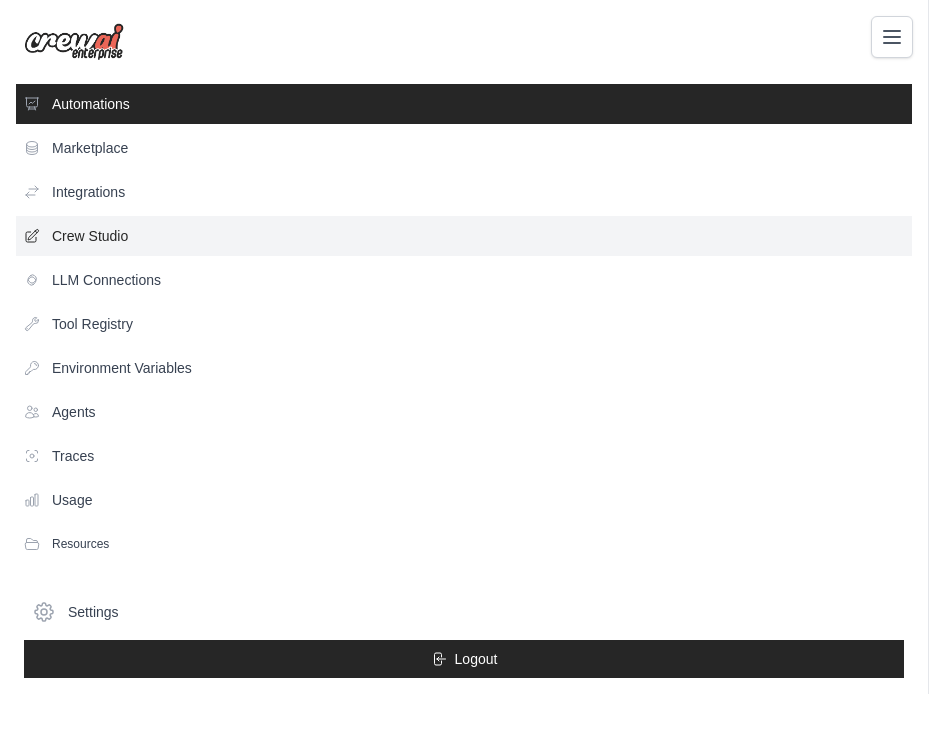 click on "Crew Studio" at bounding box center [464, 236] 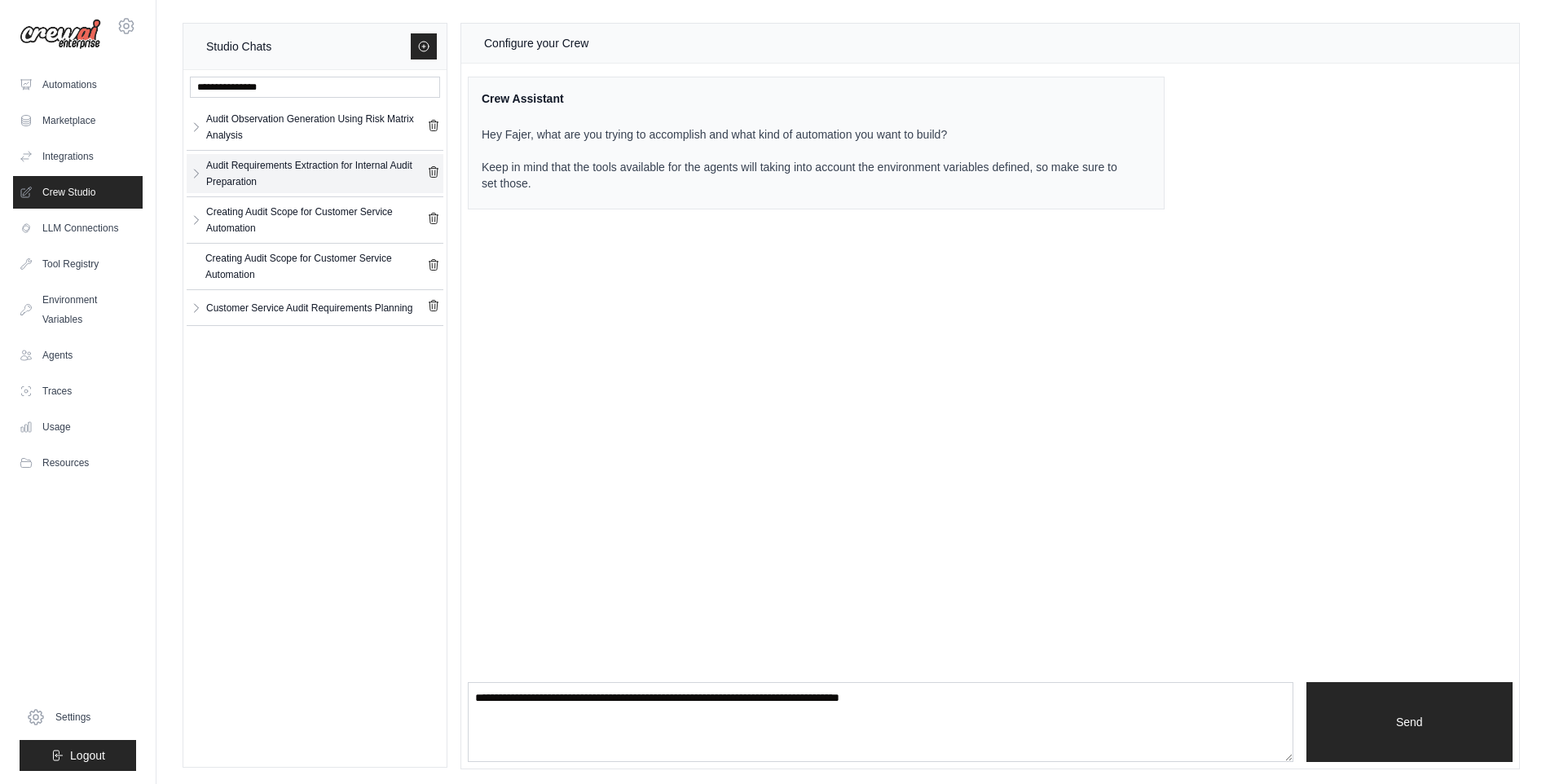 click on "Audit Requirements Extraction for Internal Audit Preparation" at bounding box center (316, 174) 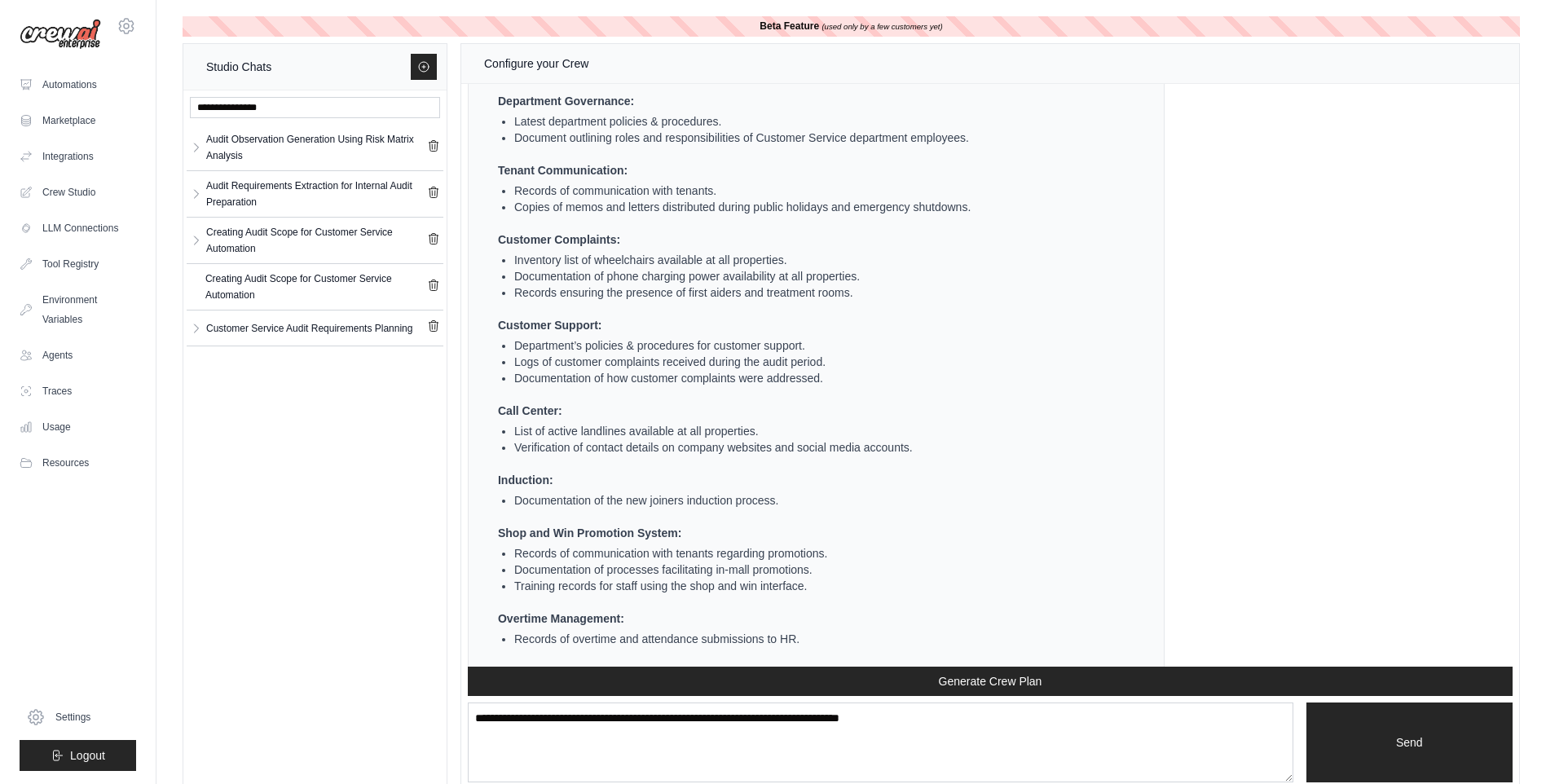 scroll, scrollTop: 9052, scrollLeft: 0, axis: vertical 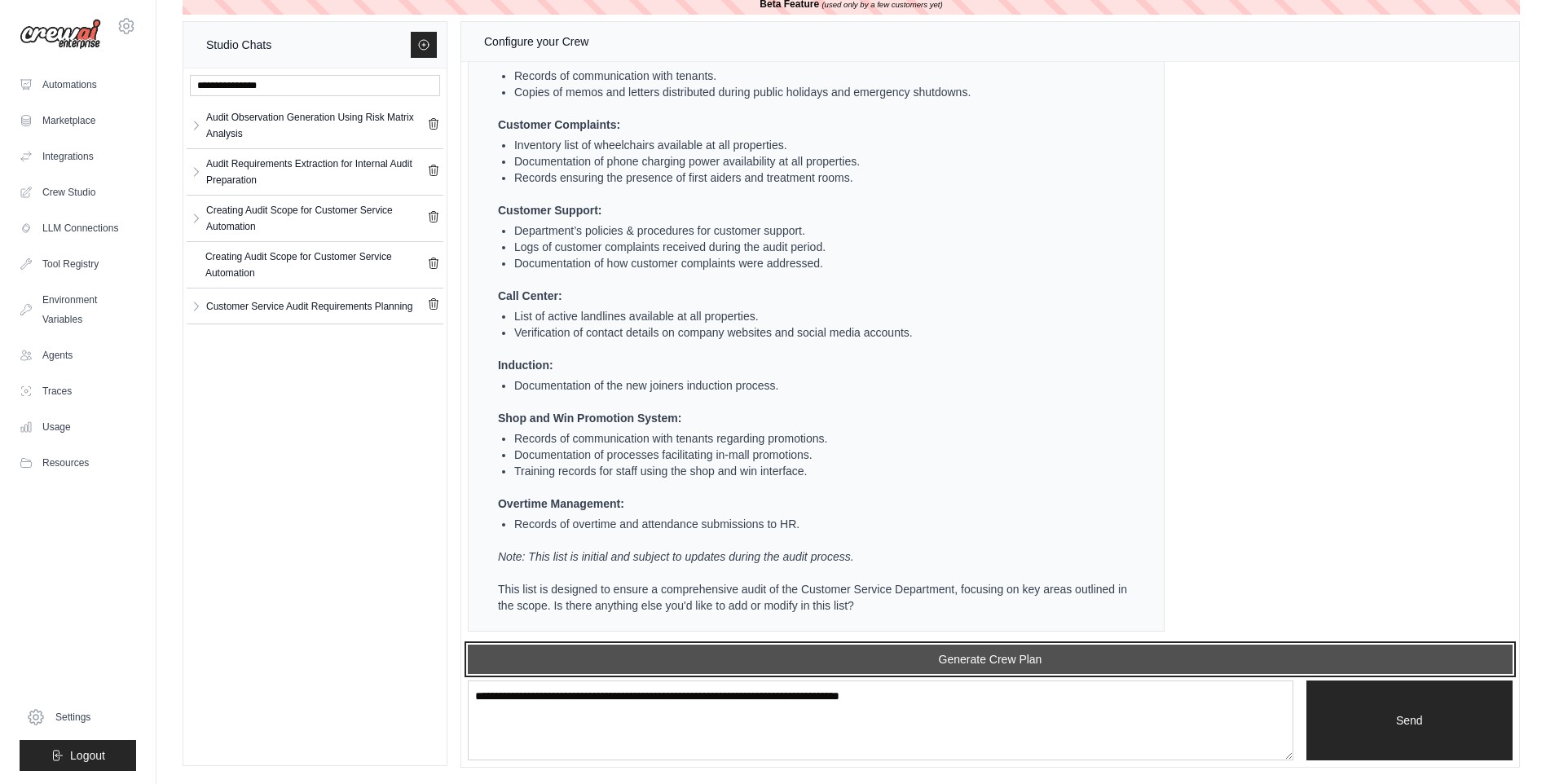 click on "Generate Crew Plan" at bounding box center [990, 659] 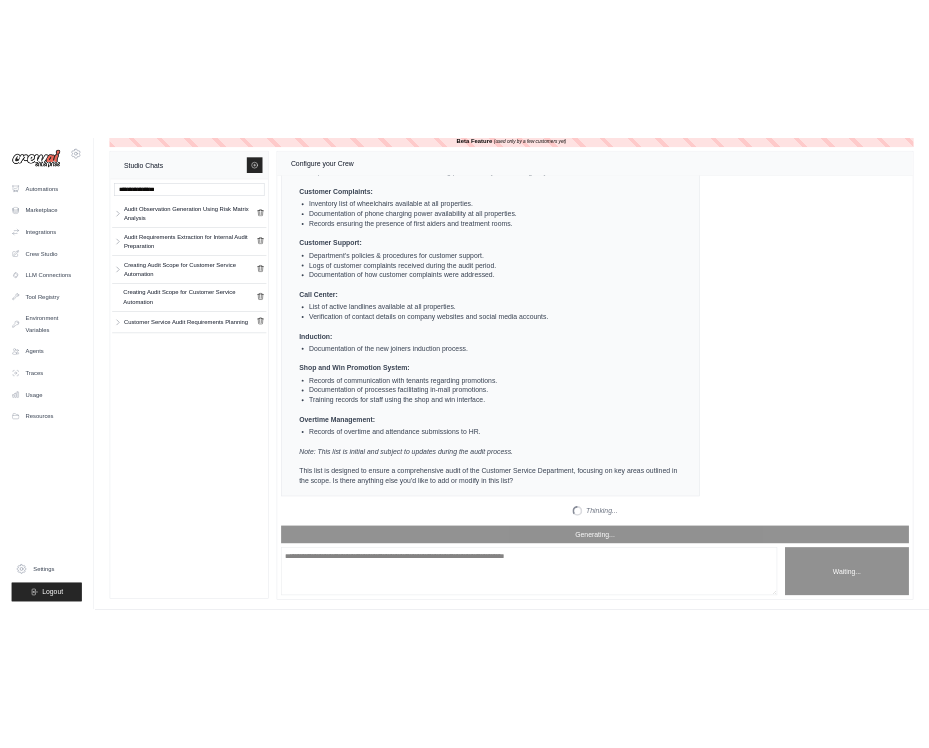 scroll, scrollTop: 12249, scrollLeft: 0, axis: vertical 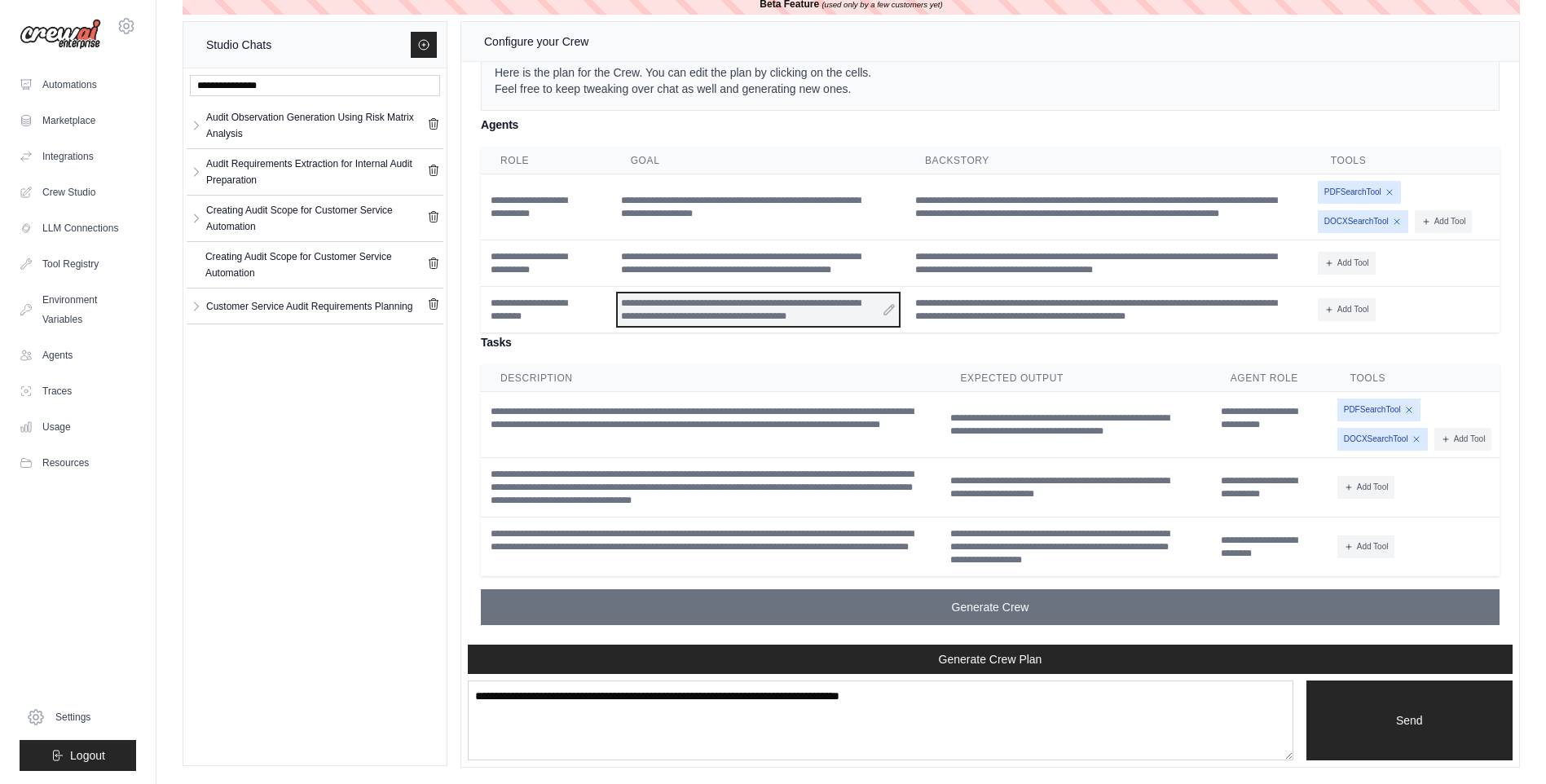 click on "**********" at bounding box center [758, 310] 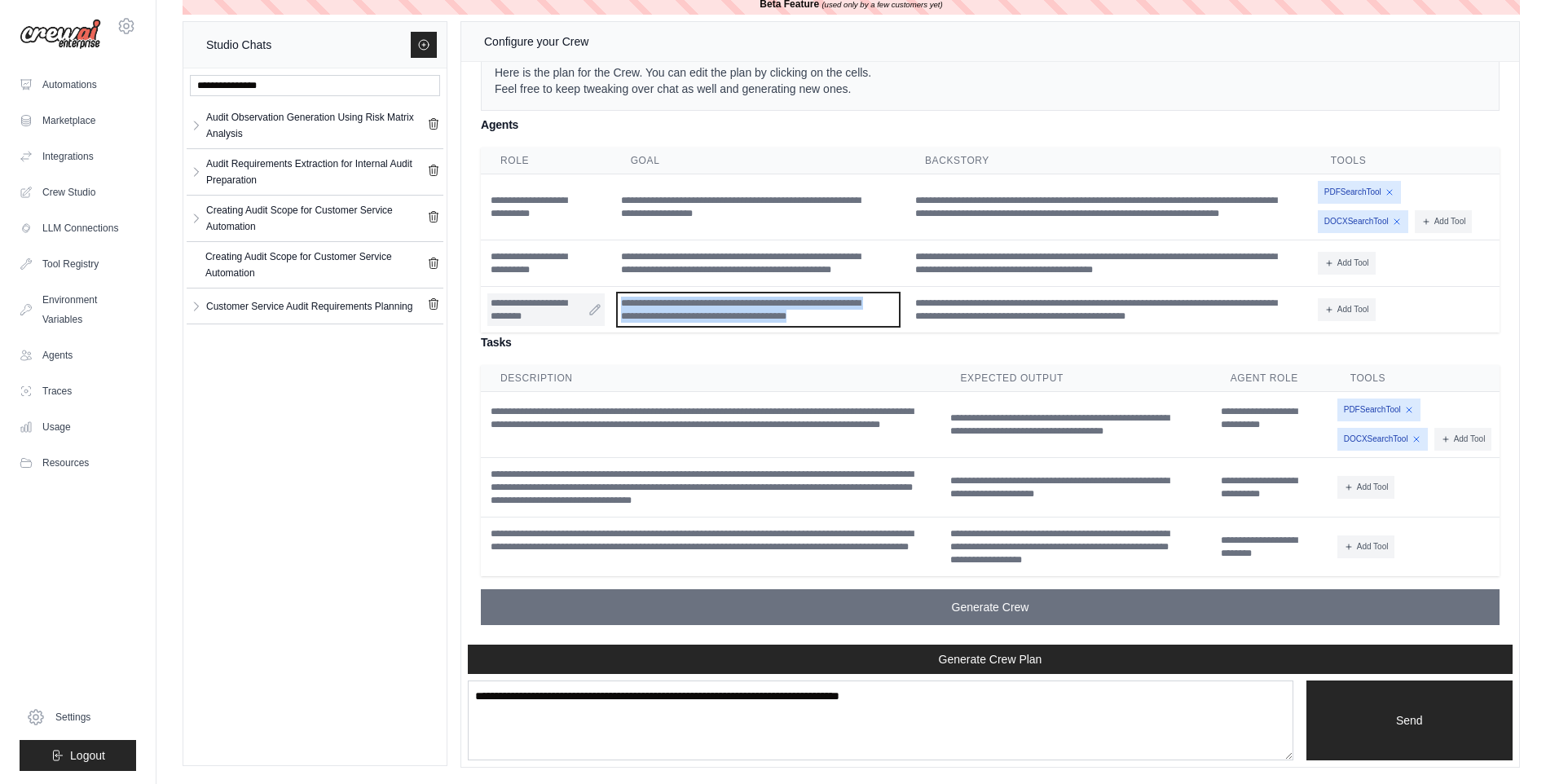 drag, startPoint x: 856, startPoint y: 285, endPoint x: 567, endPoint y: 267, distance: 289.56001 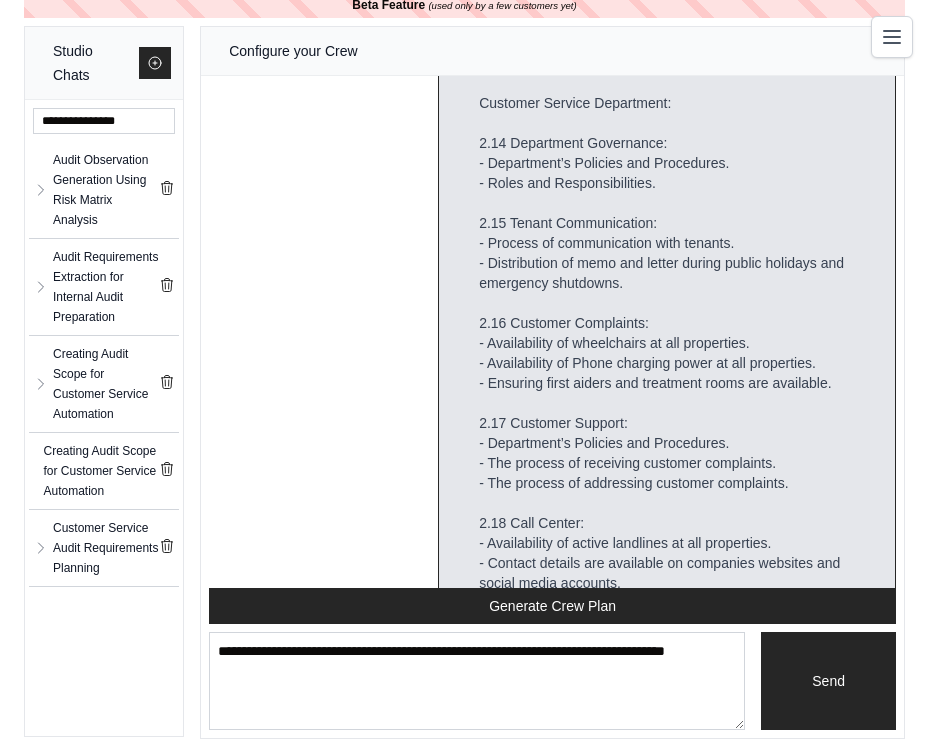 scroll, scrollTop: 16261, scrollLeft: 0, axis: vertical 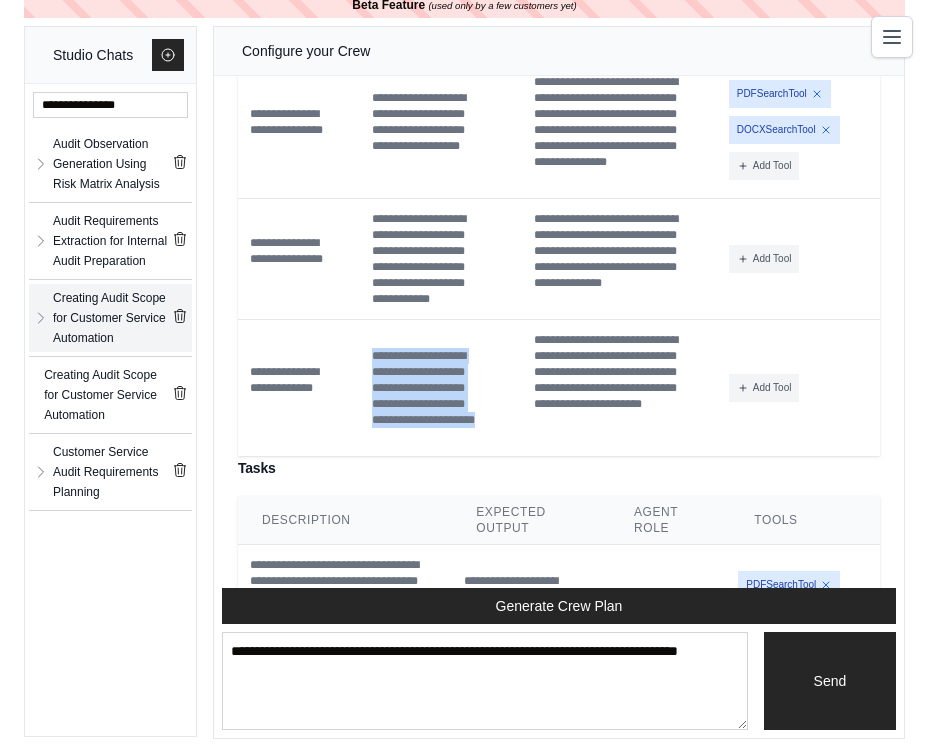 click on "Creating Audit Scope for Customer Service Automation" at bounding box center [112, 318] 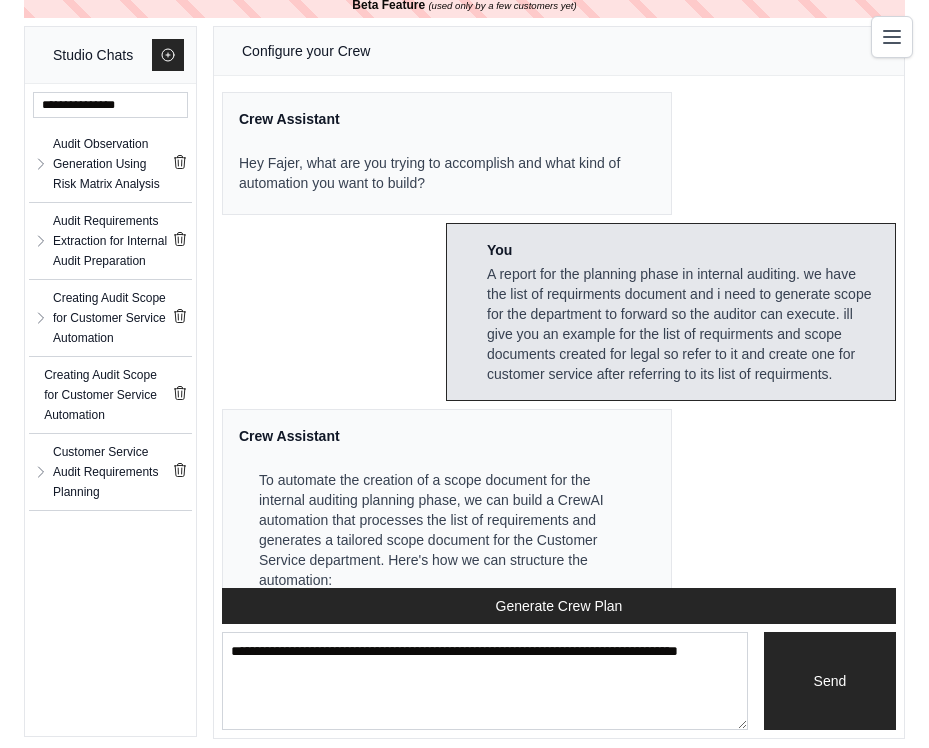 scroll, scrollTop: 0, scrollLeft: 0, axis: both 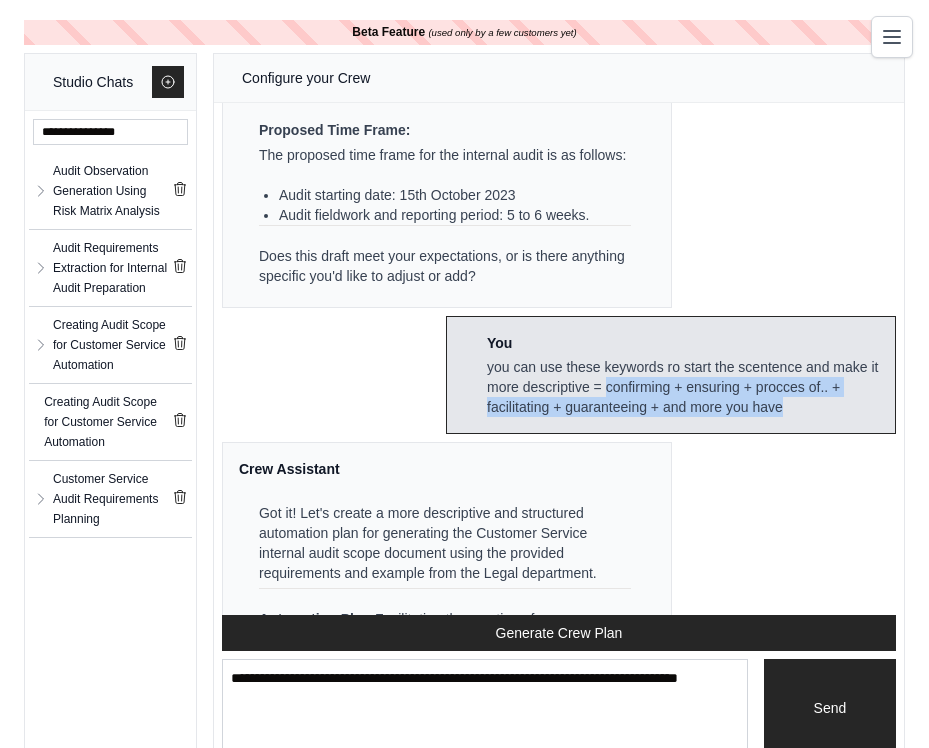 drag, startPoint x: 593, startPoint y: 304, endPoint x: 769, endPoint y: 326, distance: 177.36967 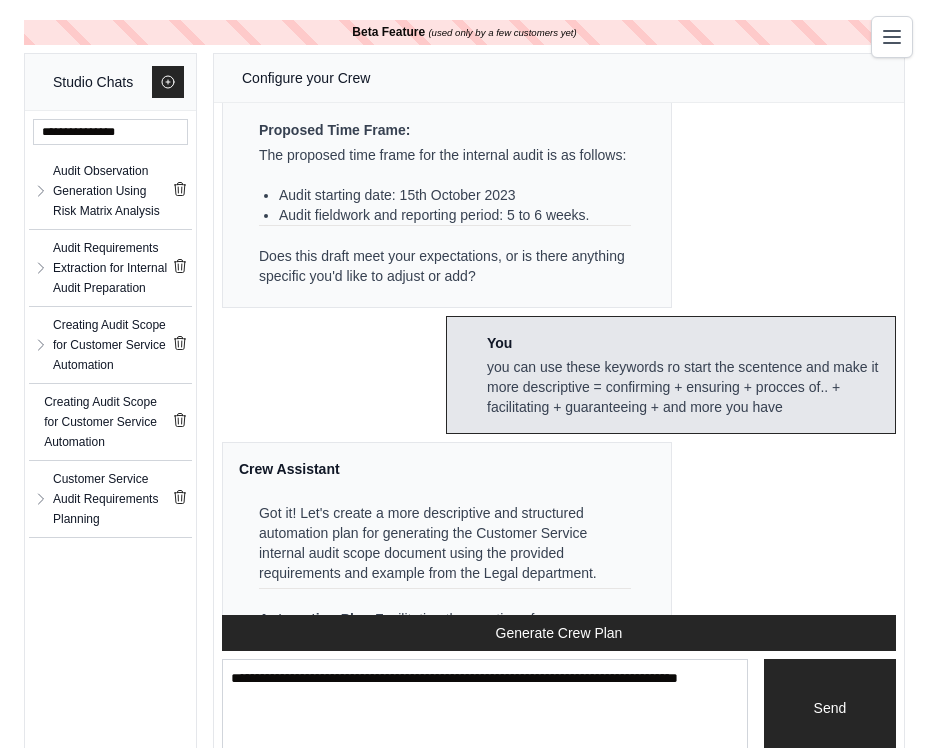 click on "You you can use these keywords ro start the scentence and make it more descriptive = confirming + ensuring + procces of.. + facilitating + guaranteeing + and more you have" at bounding box center (671, 375) 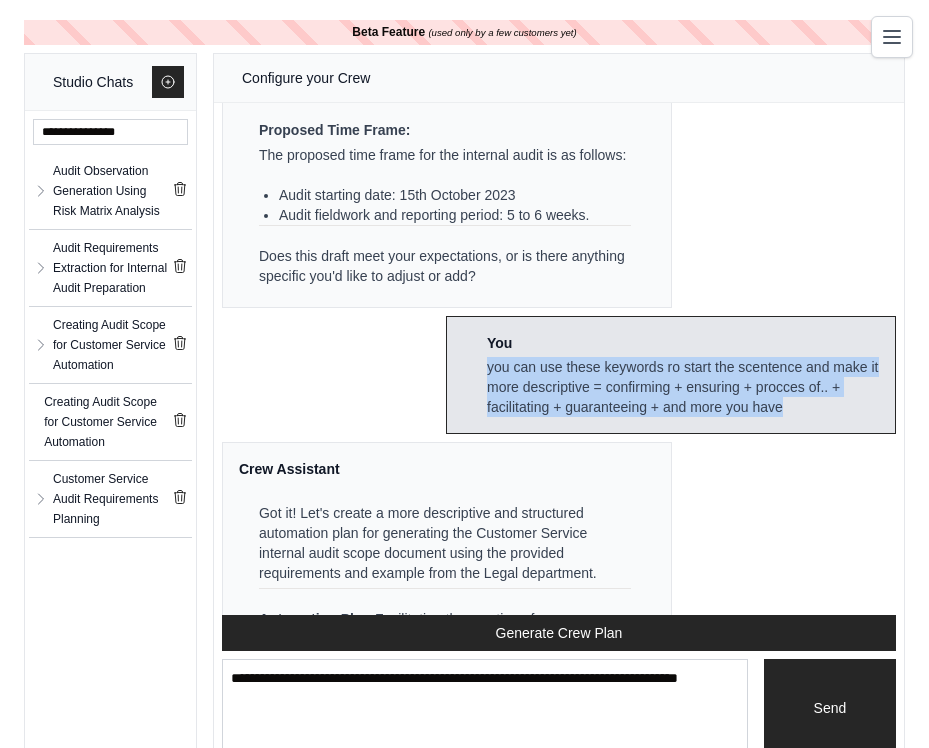 drag, startPoint x: 469, startPoint y: 282, endPoint x: 769, endPoint y: 335, distance: 304.6457 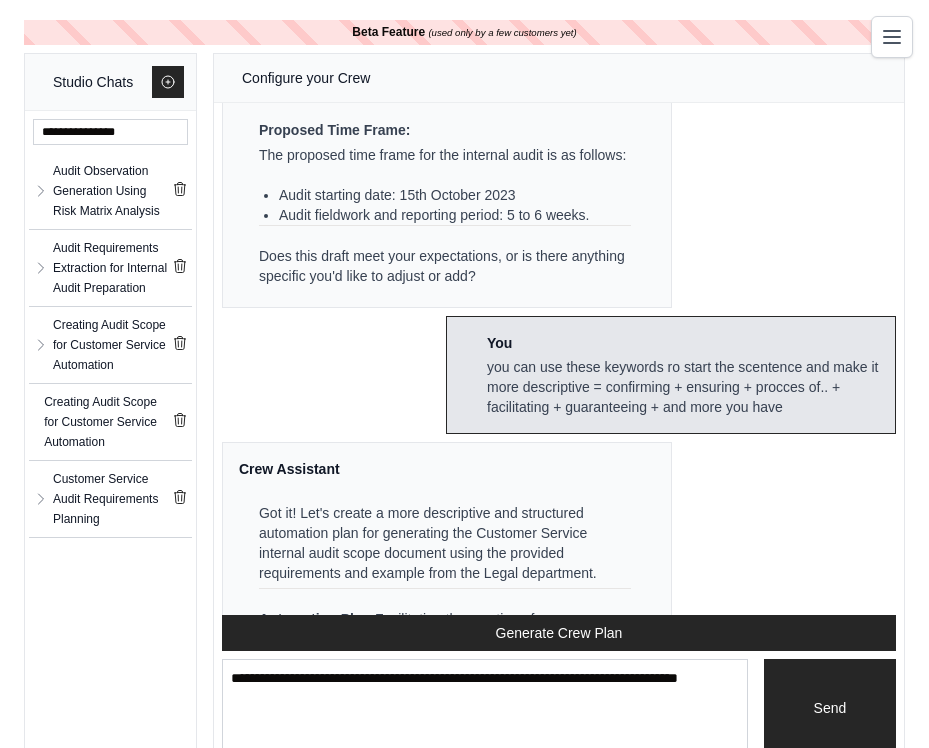drag, startPoint x: 776, startPoint y: 161, endPoint x: 799, endPoint y: 51, distance: 112.37882 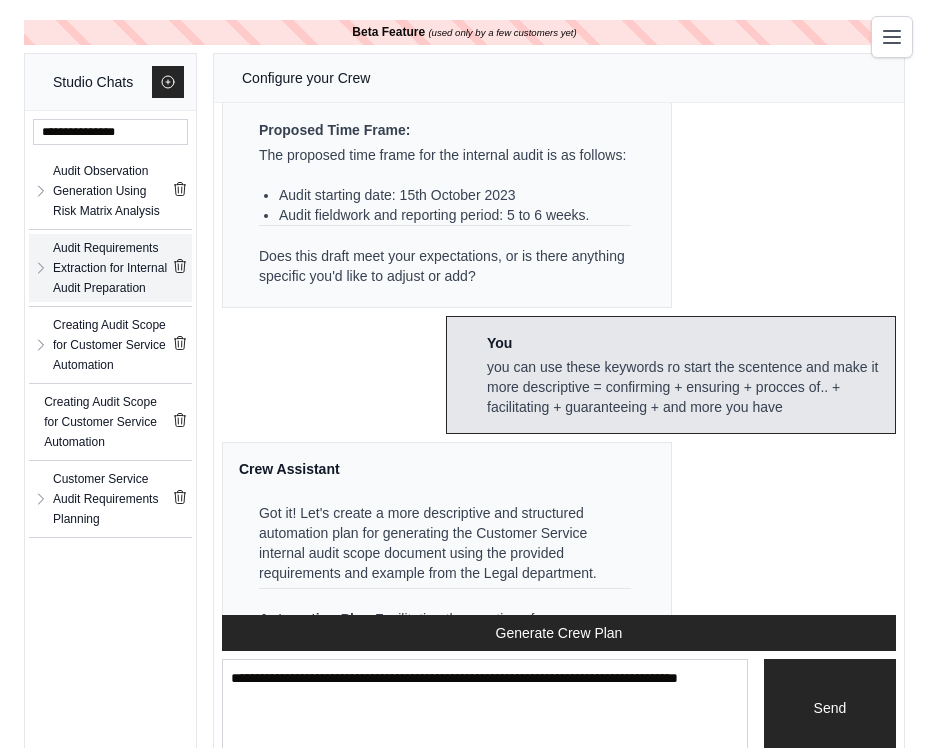 click on "Audit Requirements Extraction for Internal Audit Preparation" at bounding box center (112, 268) 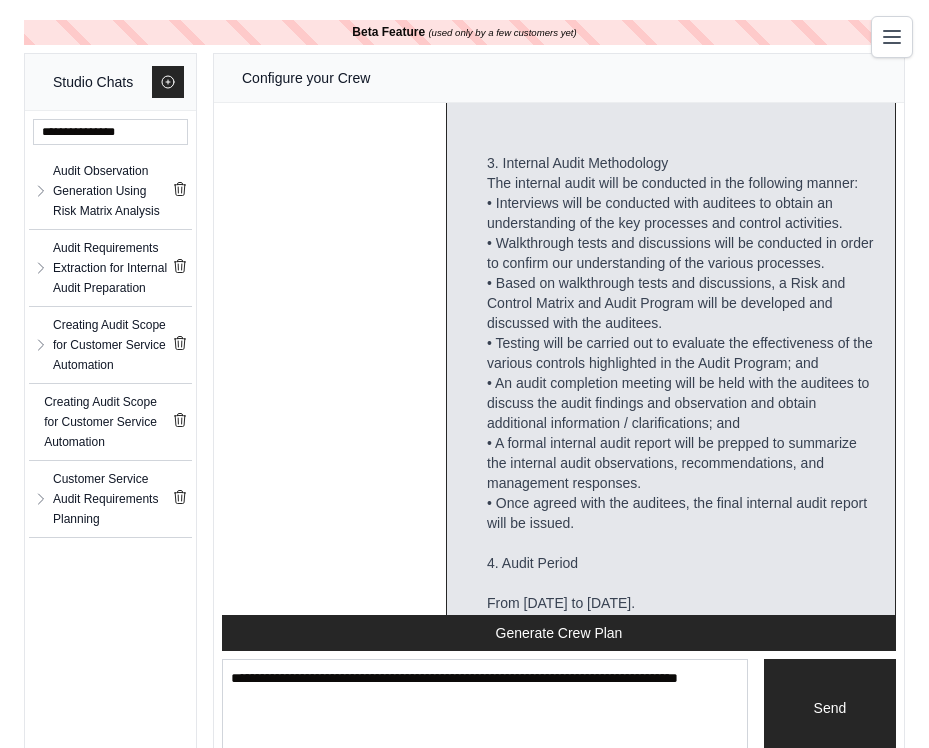 scroll, scrollTop: 14072, scrollLeft: 0, axis: vertical 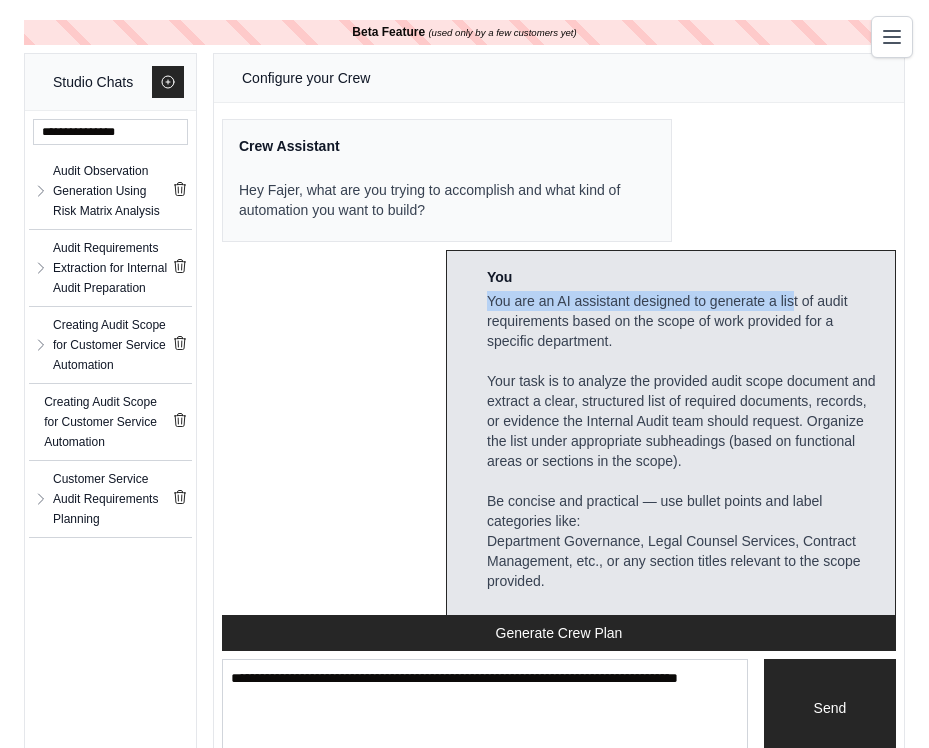 drag, startPoint x: 469, startPoint y: 295, endPoint x: 777, endPoint y: 289, distance: 308.05844 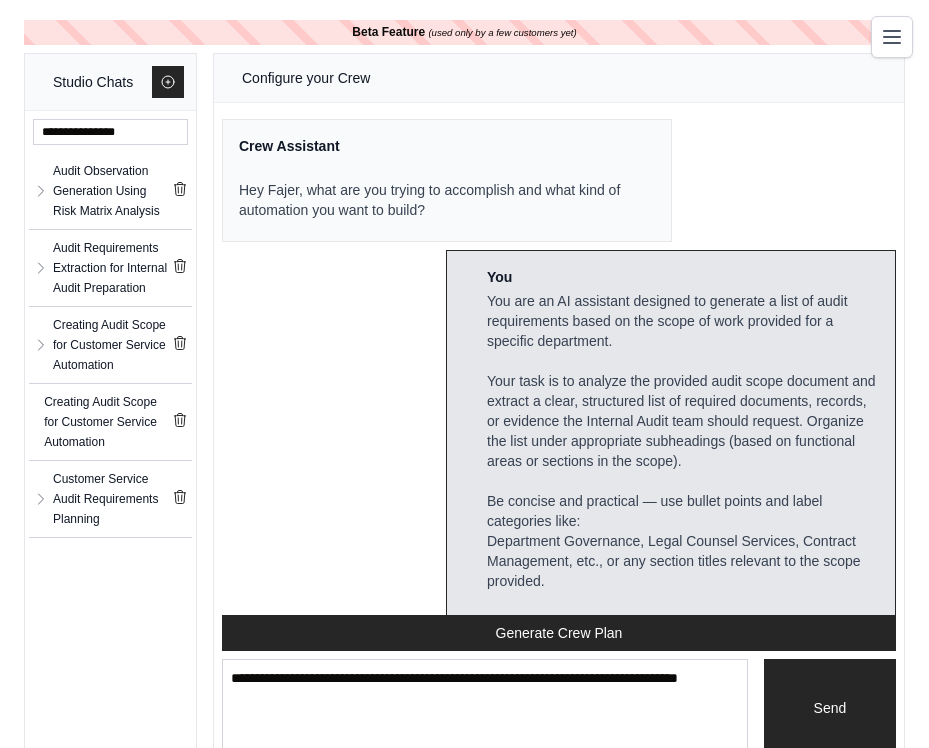drag, startPoint x: 777, startPoint y: 289, endPoint x: 490, endPoint y: 383, distance: 302.00165 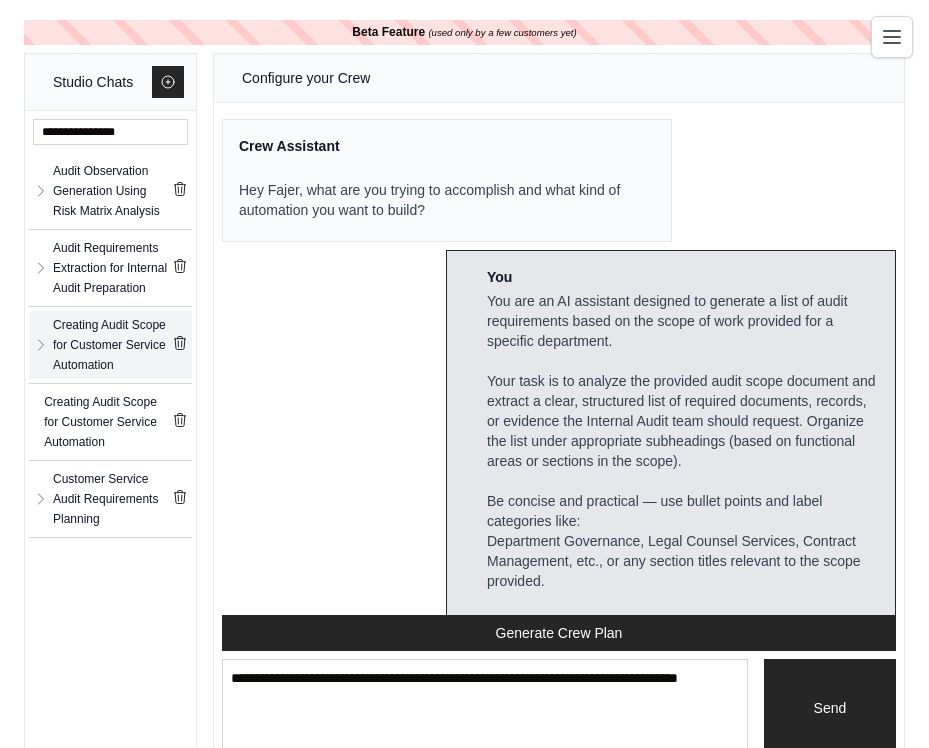 click on "Creating Audit Scope for Customer Service Automation" at bounding box center (112, 345) 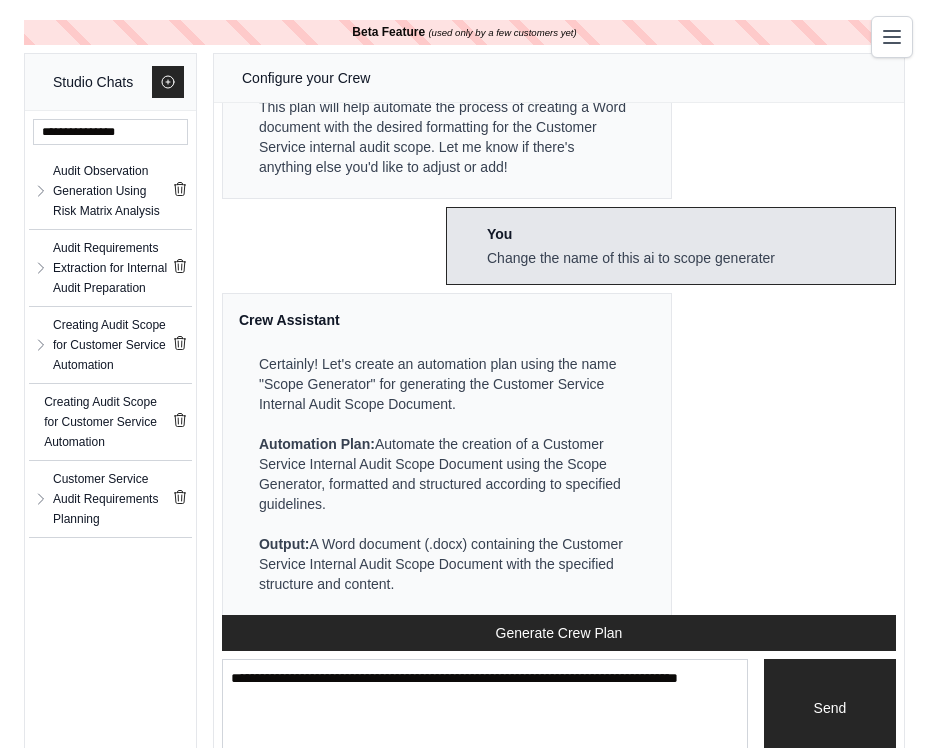 scroll, scrollTop: 57332, scrollLeft: 0, axis: vertical 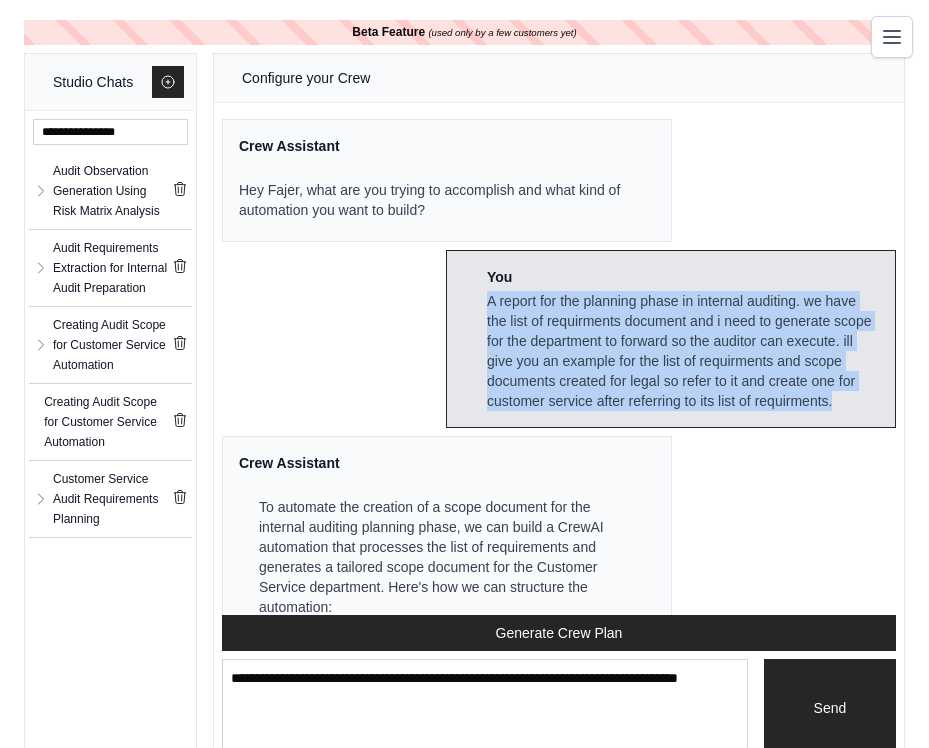 drag, startPoint x: 460, startPoint y: 297, endPoint x: 867, endPoint y: 398, distance: 419.34473 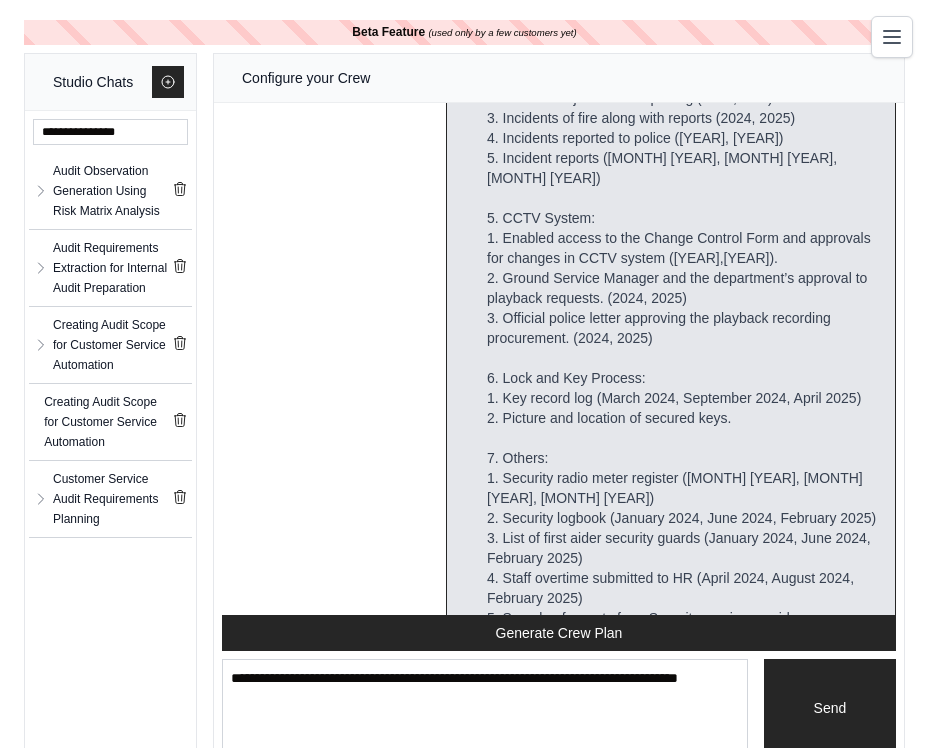 scroll, scrollTop: 6300, scrollLeft: 0, axis: vertical 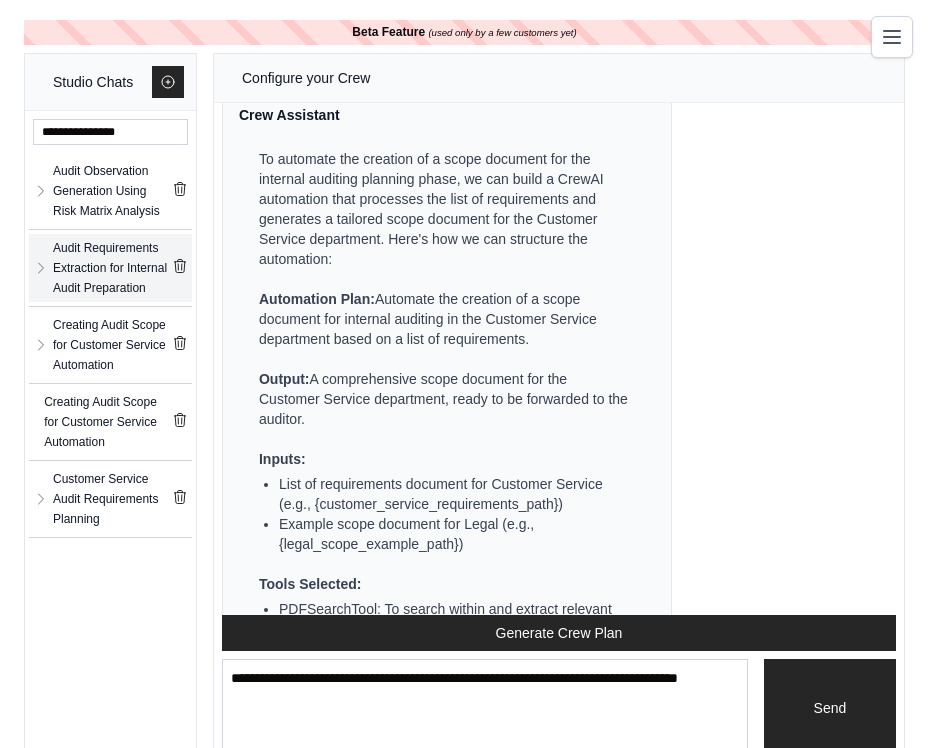 click on "Audit Requirements Extraction for Internal Audit Preparation" at bounding box center (112, 268) 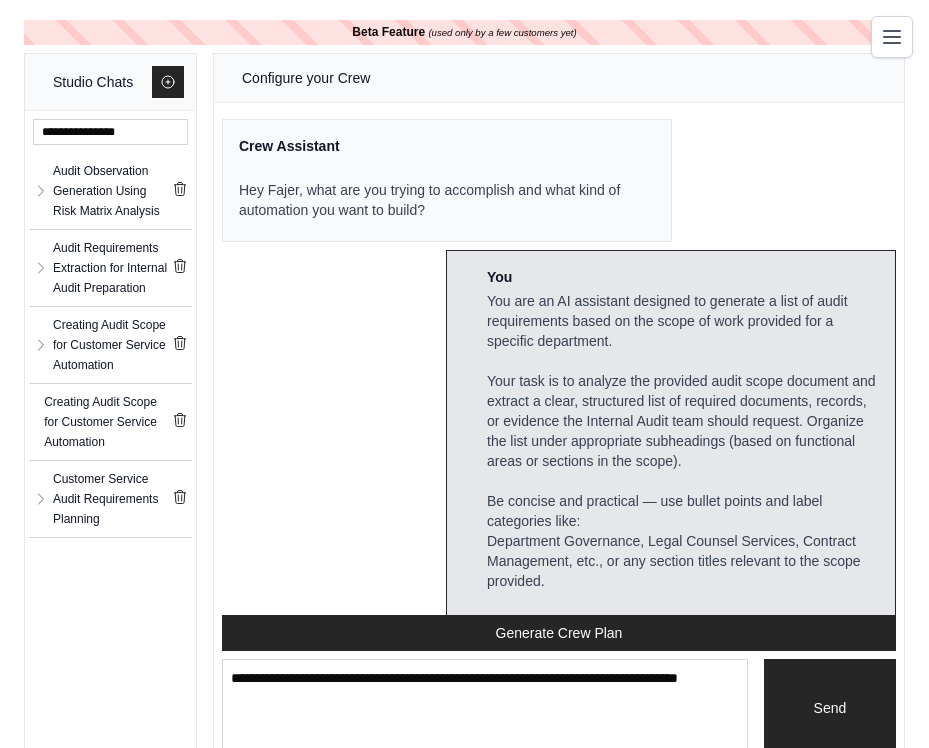 scroll, scrollTop: 16772, scrollLeft: 0, axis: vertical 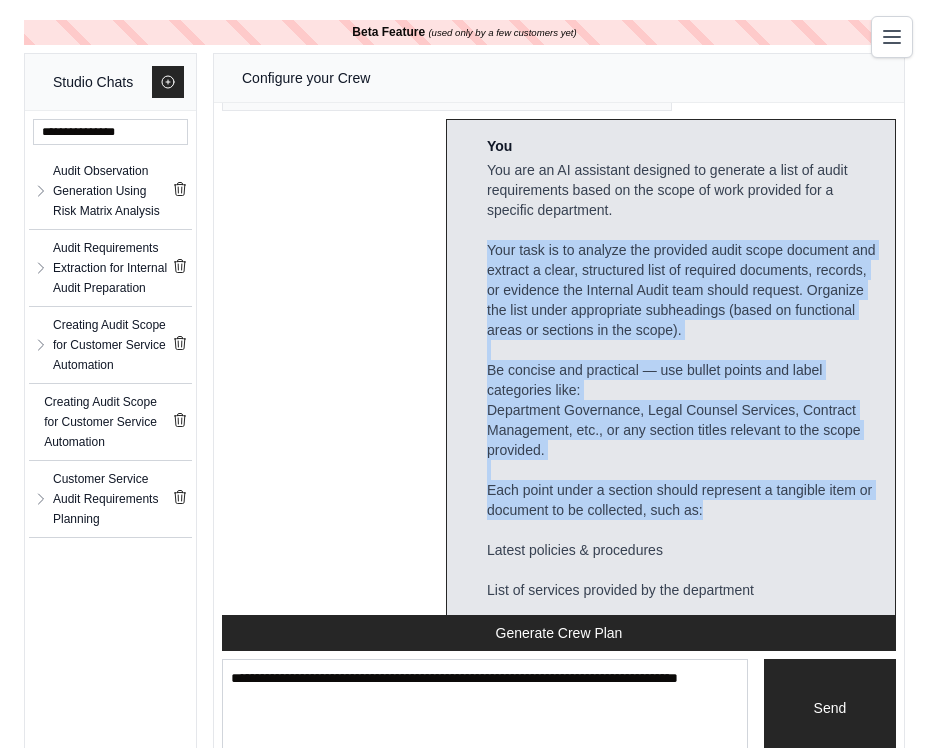 drag, startPoint x: 469, startPoint y: 281, endPoint x: 726, endPoint y: 506, distance: 341.57578 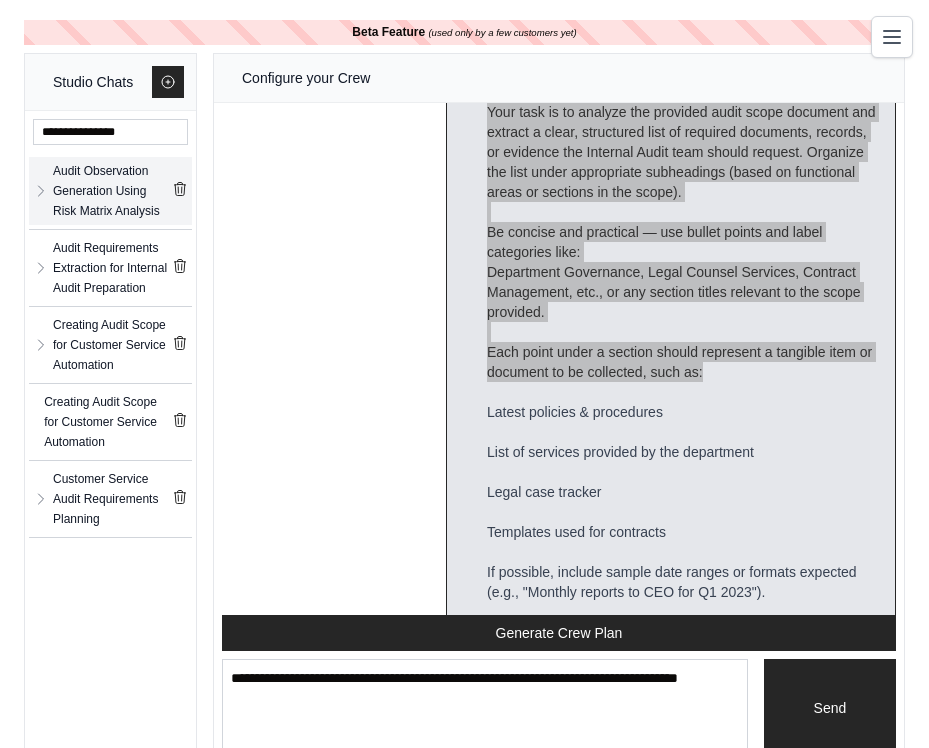scroll, scrollTop: 300, scrollLeft: 0, axis: vertical 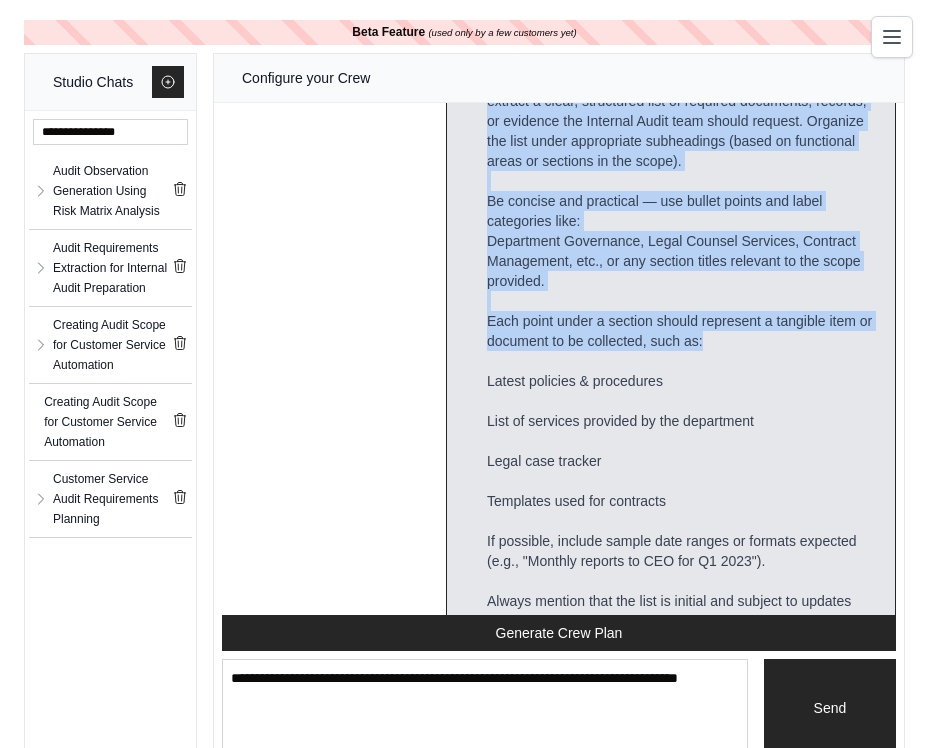 click on "Crew Assistant Hey Fajer, what are you trying to accomplish and what kind of automation you want to build?
You You are an AI assistant designed to generate a list of audit requirements based on the scope of work provided for a specific department. Your task is to analyze the provided audit scope document and extract a clear, structured list of required documents, records, or evidence the Internal Audit team should request. Organize the list under appropriate subheadings (based on functional areas or sections in the scope). Be concise and practical — use bullet points and label categories like: Department Governance, Legal Counsel Services, Contract Management, etc., or any section titles relevant to the scope provided. Each point under a section should represent a tangible item or document to be collected, such as: Latest policies & procedures List of services provided by the department Legal case tracker Templates used for contracts Crew Assistant
You 1.	Introduction: 2.	Scope of Work: 2.8	Reporting" at bounding box center [559, 359] 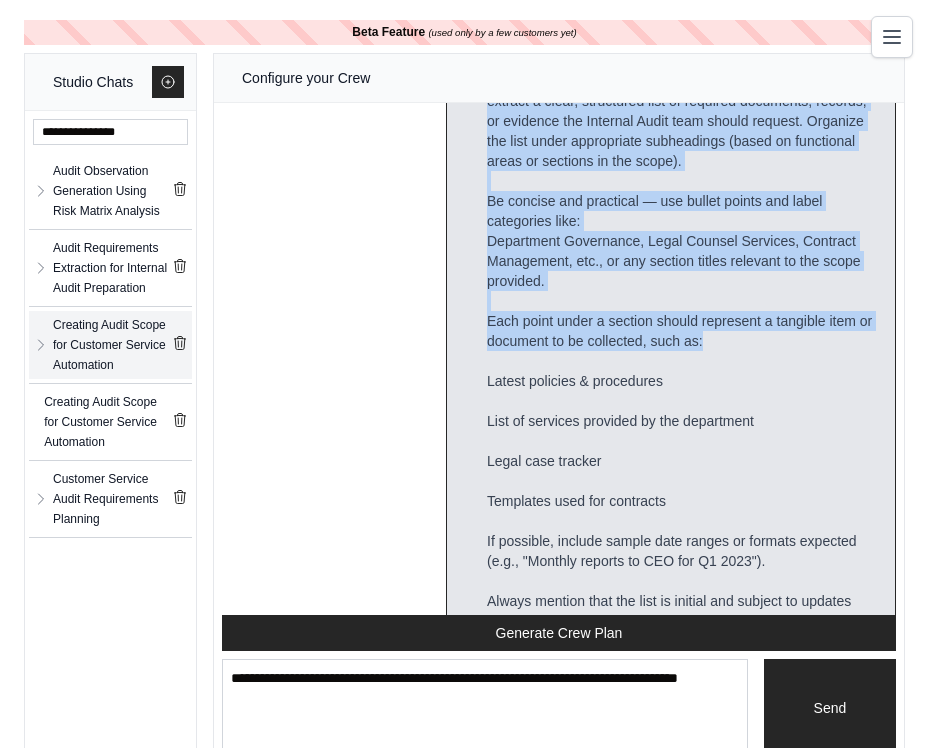 click on "Creating Audit Scope for Customer Service Automation" at bounding box center [112, 345] 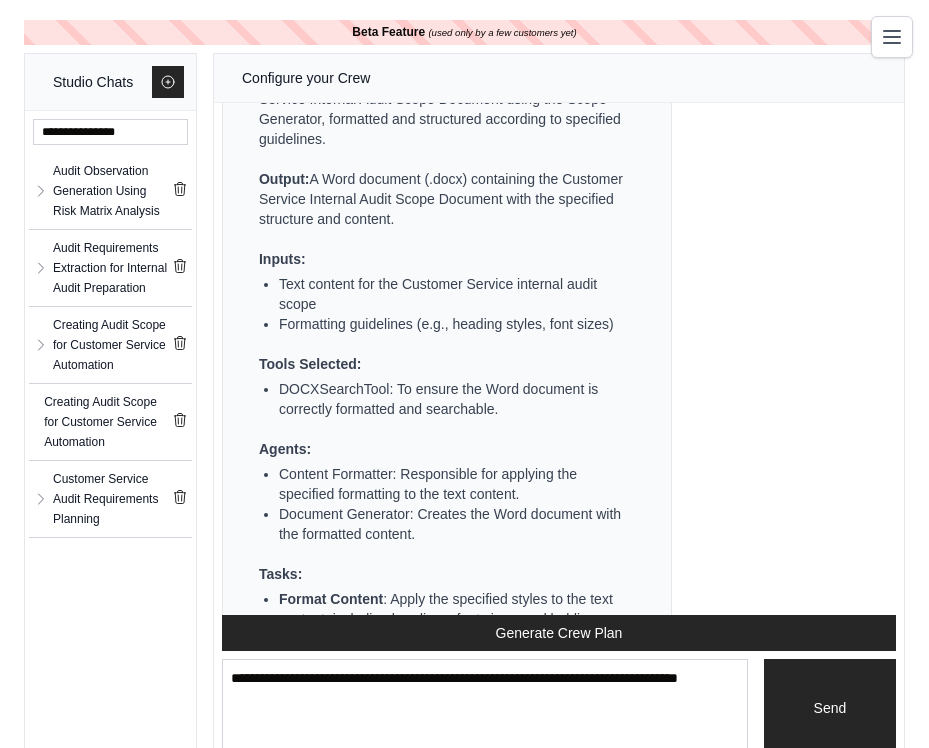 scroll, scrollTop: 57626, scrollLeft: 0, axis: vertical 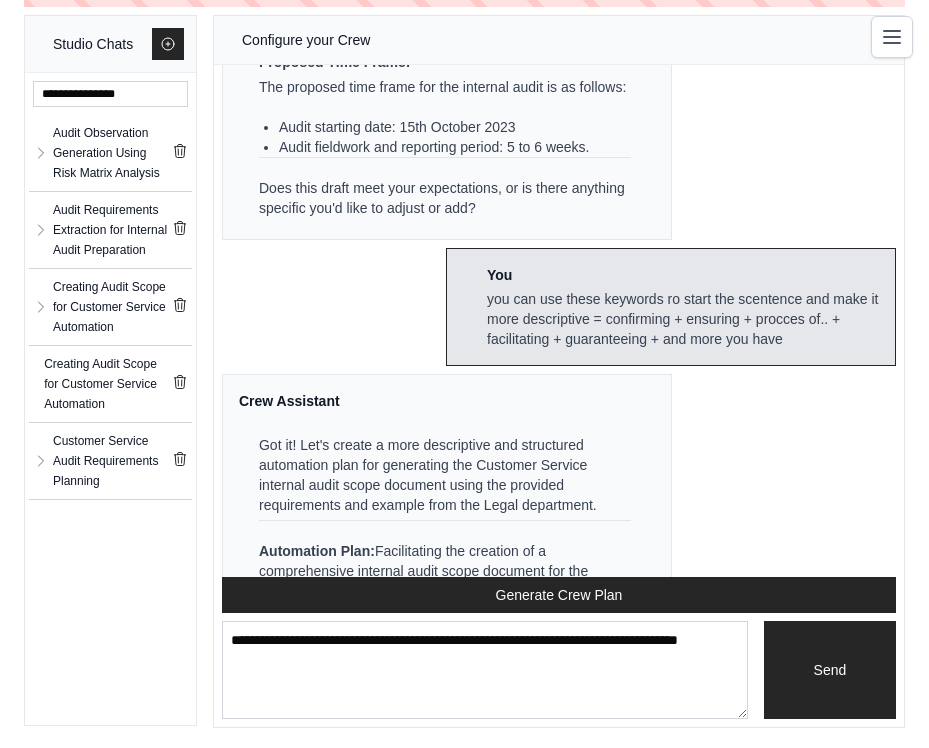 click on "you can use these keywords ro start the scentence and make it more descriptive = confirming + ensuring + procces of.. + facilitating + guaranteeing + and more you have" at bounding box center (683, 319) 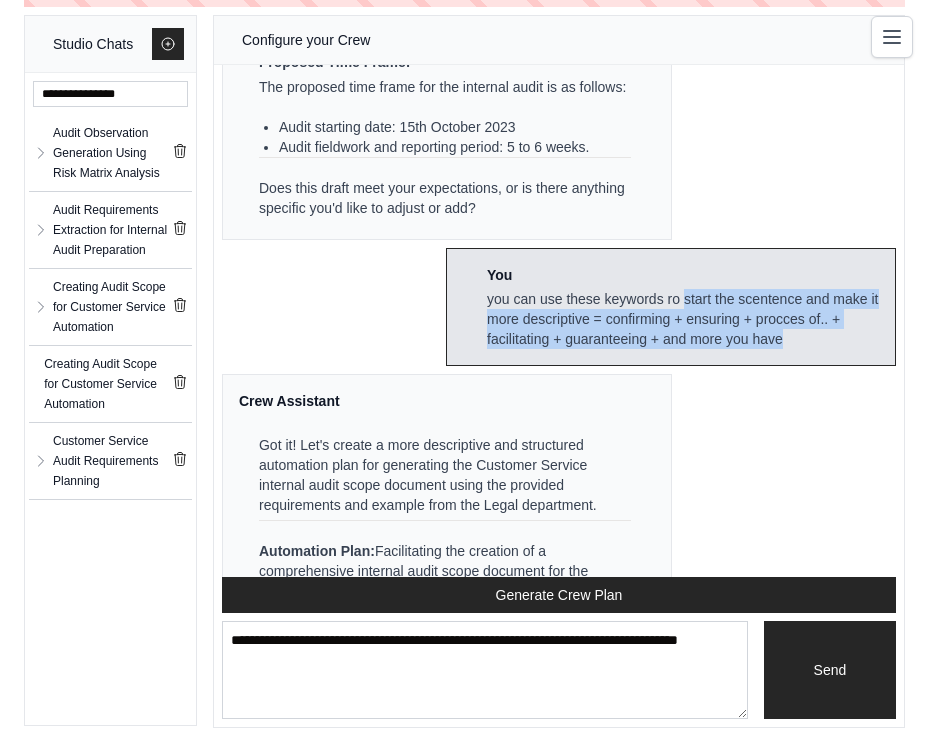 drag, startPoint x: 749, startPoint y: 257, endPoint x: 770, endPoint y: 260, distance: 21.213203 